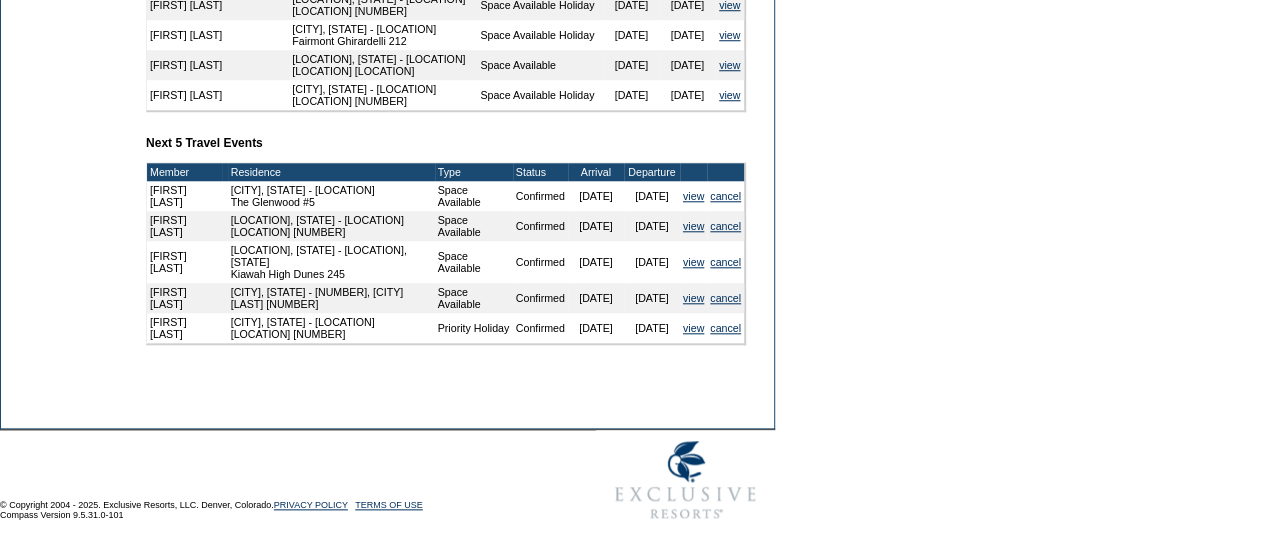 scroll, scrollTop: 1013, scrollLeft: 0, axis: vertical 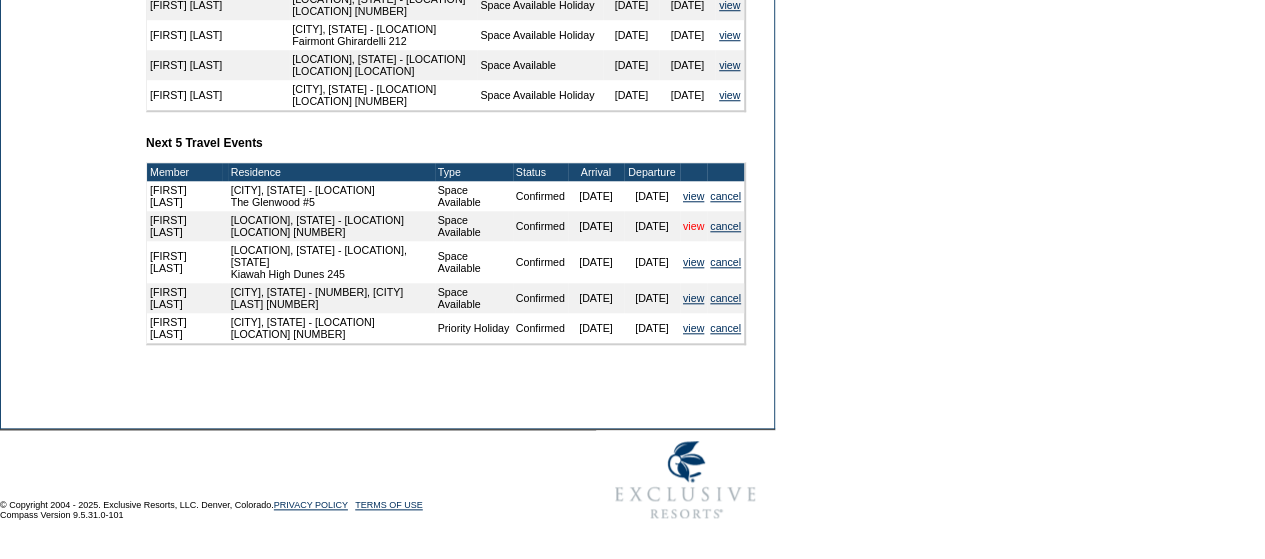 click on "view" at bounding box center (693, 226) 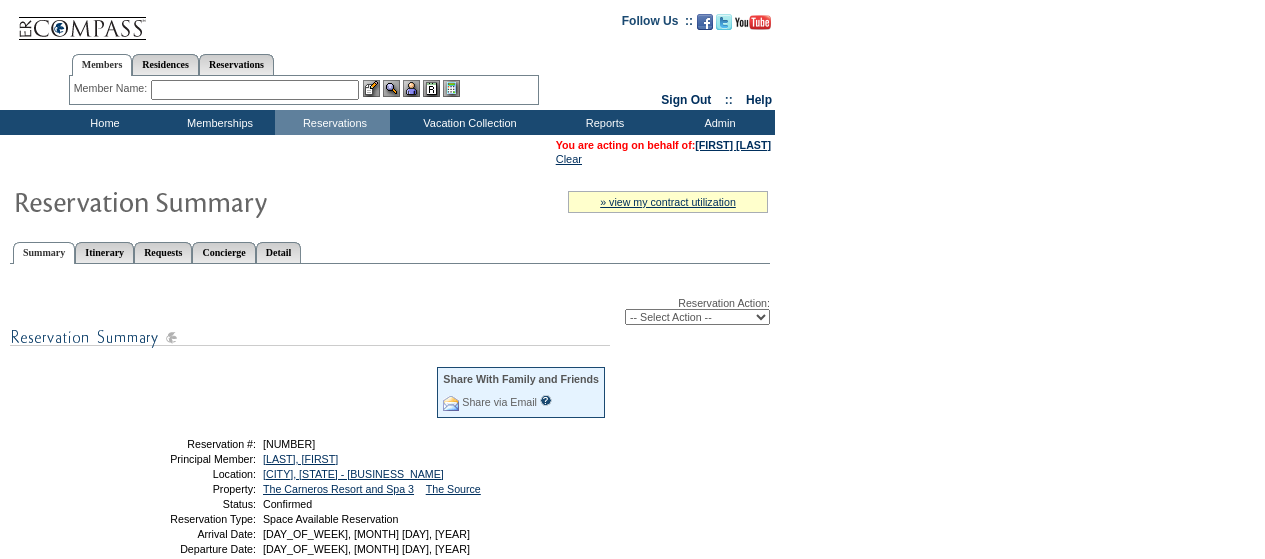 scroll, scrollTop: 0, scrollLeft: 0, axis: both 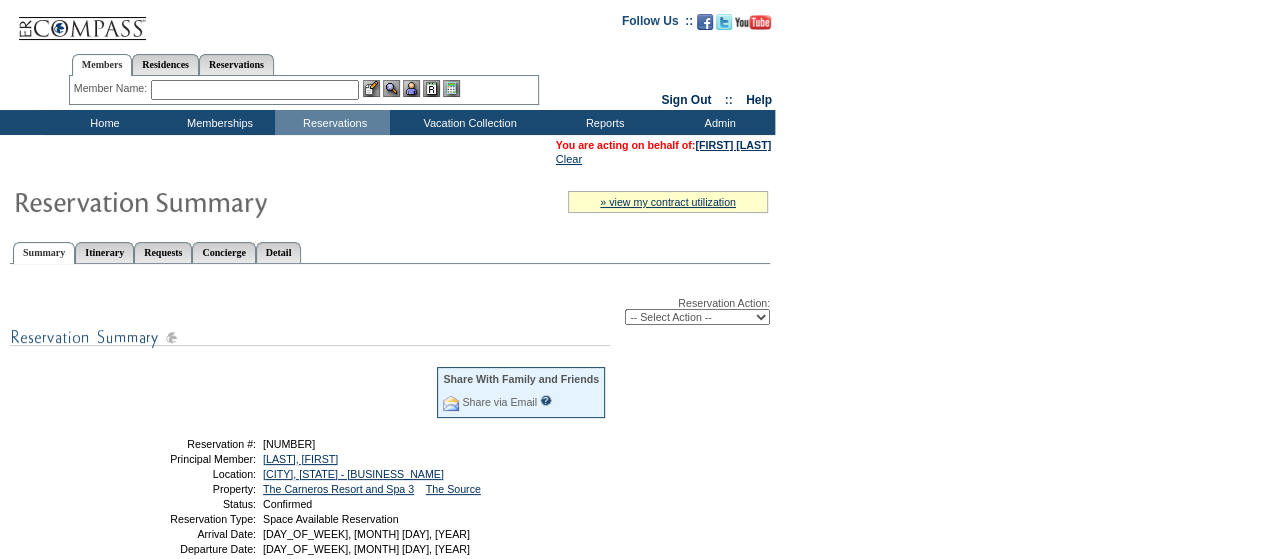 click on "-- Select Action --
Modify Reservation Dates
Modify Reservation Cost
Modify Occupancy
Change Club Property
Cancel Reservation" at bounding box center [697, 317] 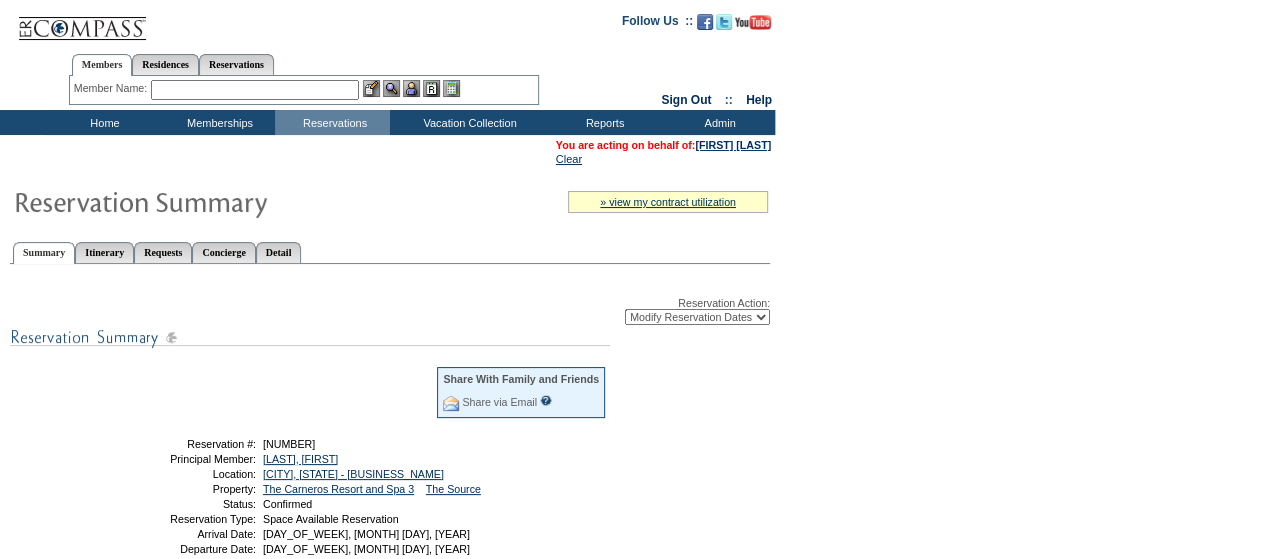 click on "-- Select Action --
Modify Reservation Dates
Modify Reservation Cost
Modify Occupancy
Change Club Property
Cancel Reservation" at bounding box center [697, 317] 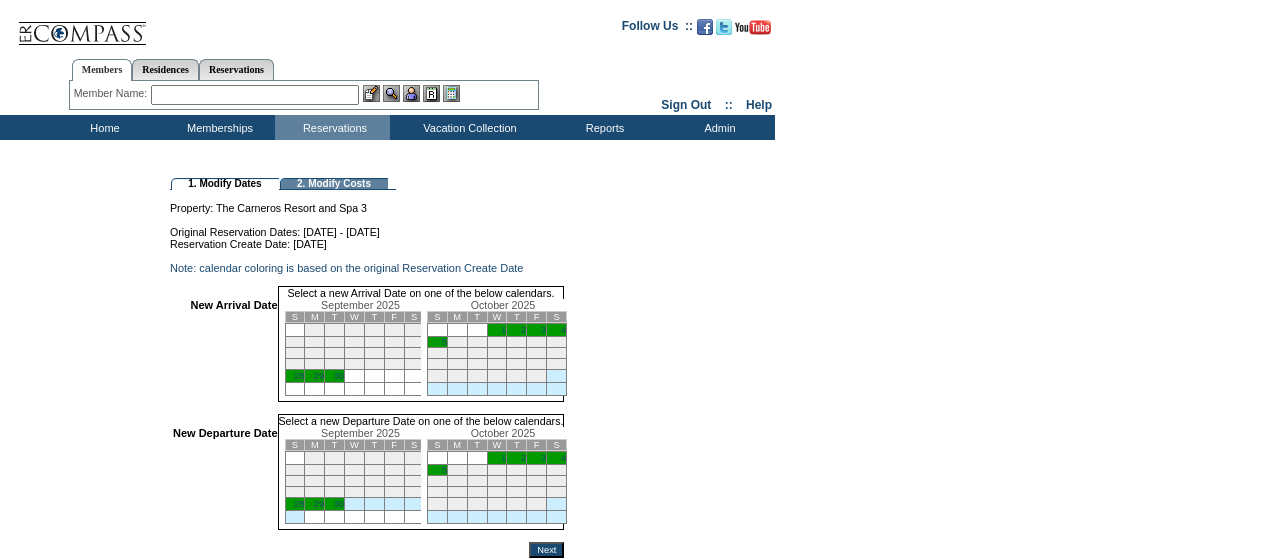 scroll, scrollTop: 0, scrollLeft: 0, axis: both 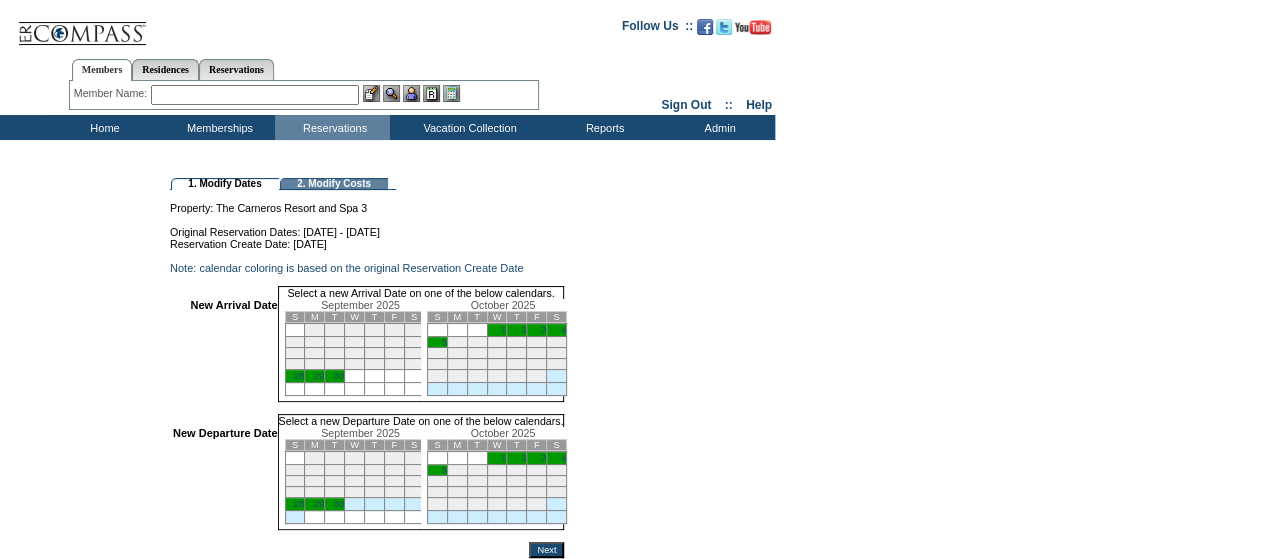 click on "3" at bounding box center [537, 330] 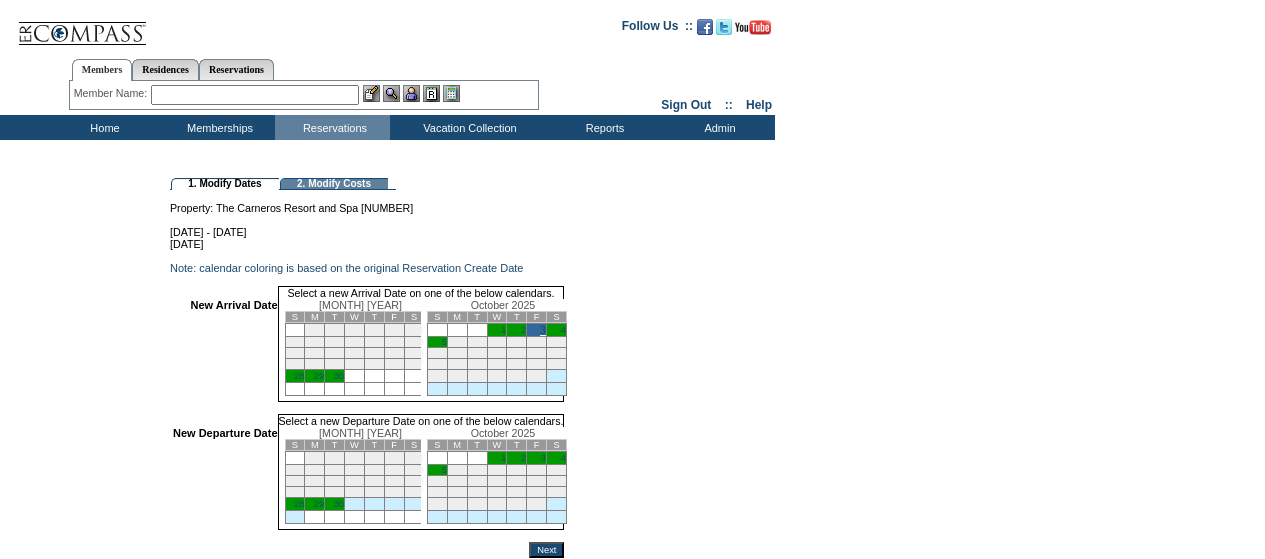 scroll, scrollTop: 0, scrollLeft: 0, axis: both 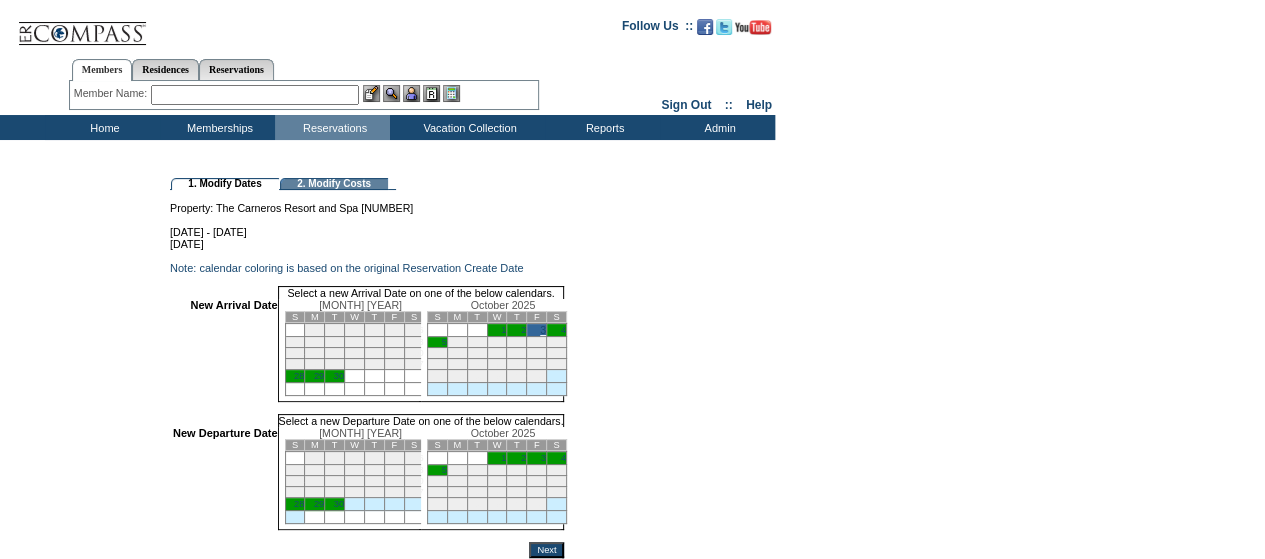 click on "5" at bounding box center [437, 470] 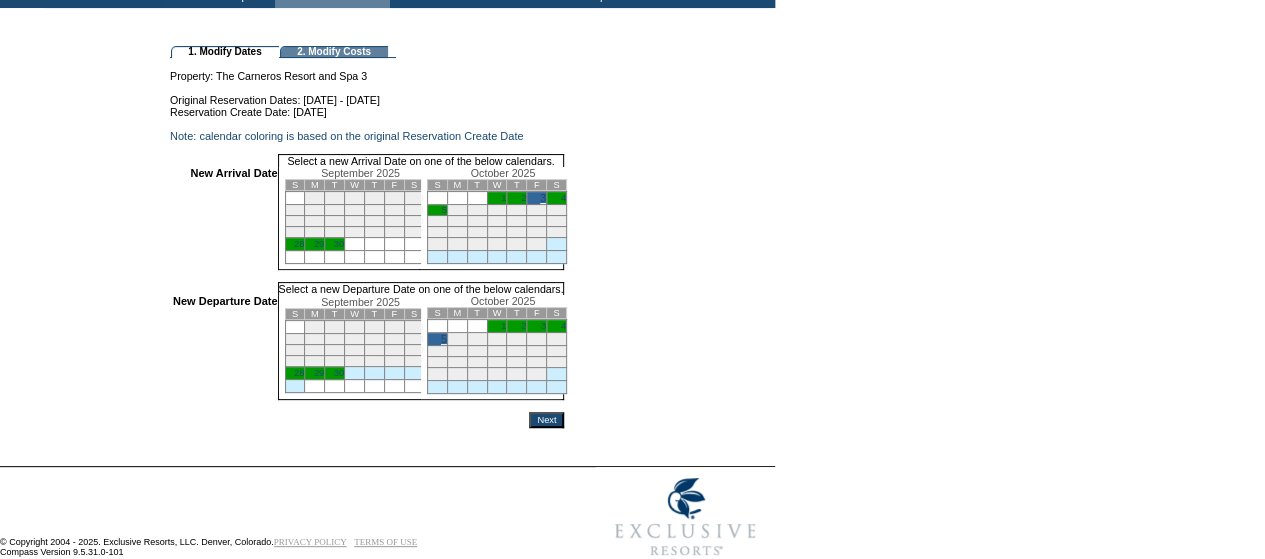 scroll, scrollTop: 191, scrollLeft: 0, axis: vertical 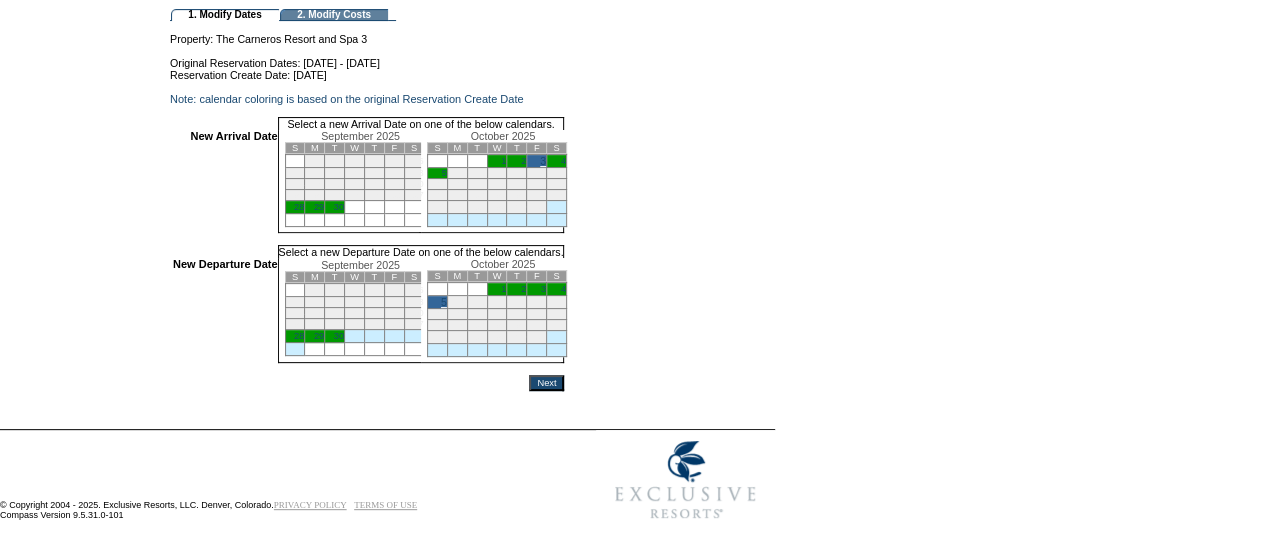 click on "Next" at bounding box center [546, 383] 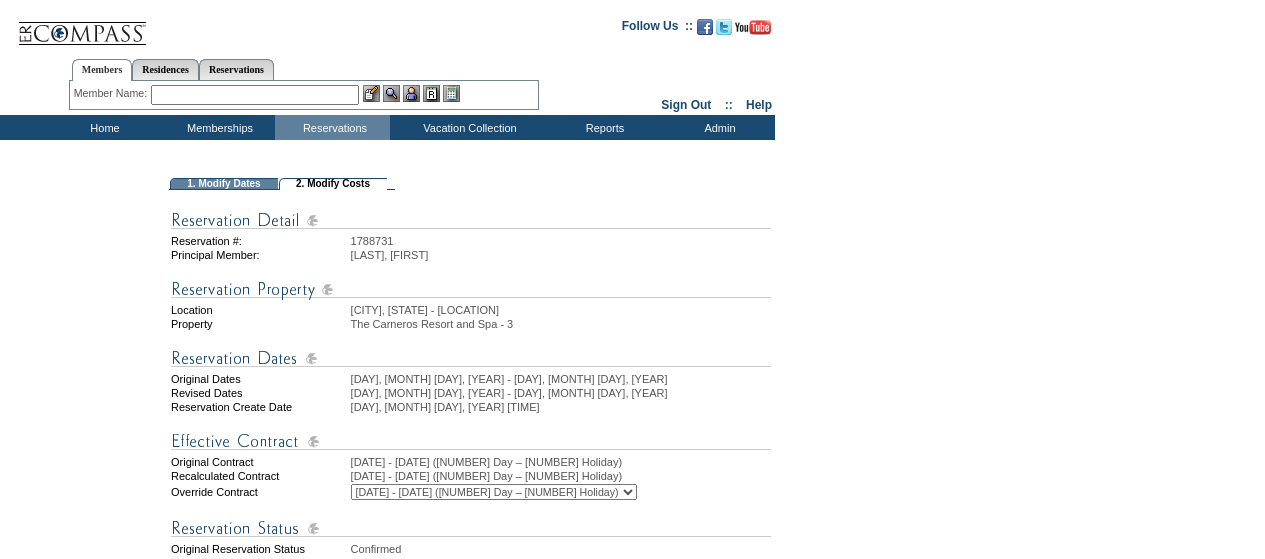 scroll, scrollTop: 0, scrollLeft: 0, axis: both 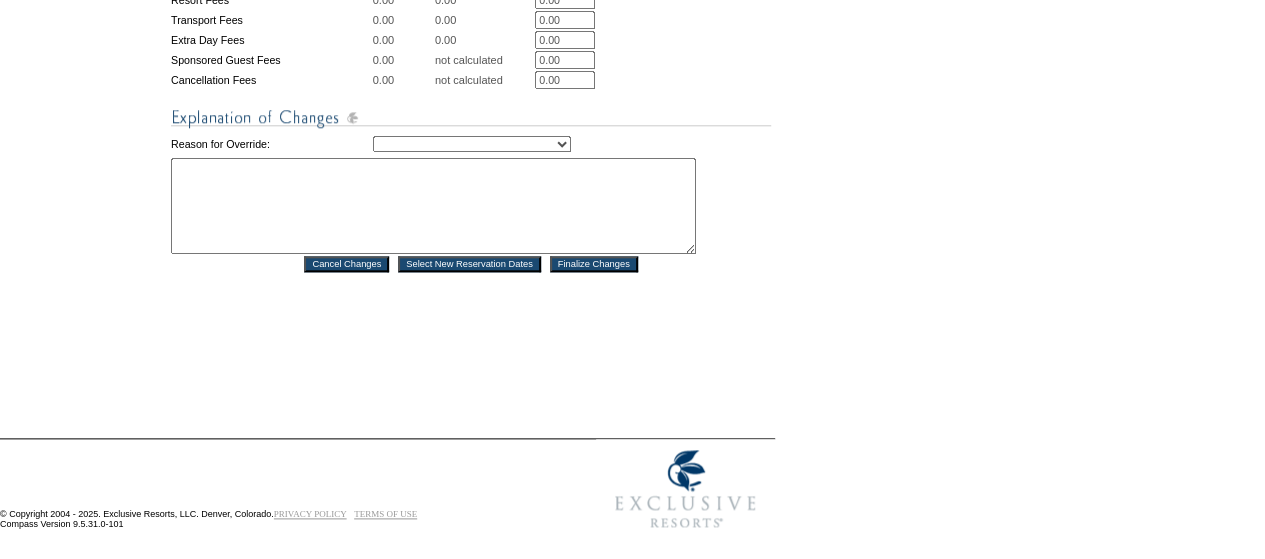 click on "Creating Continuous Stay
Days Rebooked After Cancellation
Editing Occupant
Experiential / Hotel / Partner / Charity
Holiday Token Exchange
Operations Recosting
Pacification
Pacification – Medical
Pacification – New Member
Program-Specific Discount
Reserved Rollover Available
Sales Exception
Travel Date Adjustment
Ultra Cancellation Waiver" at bounding box center [472, 144] 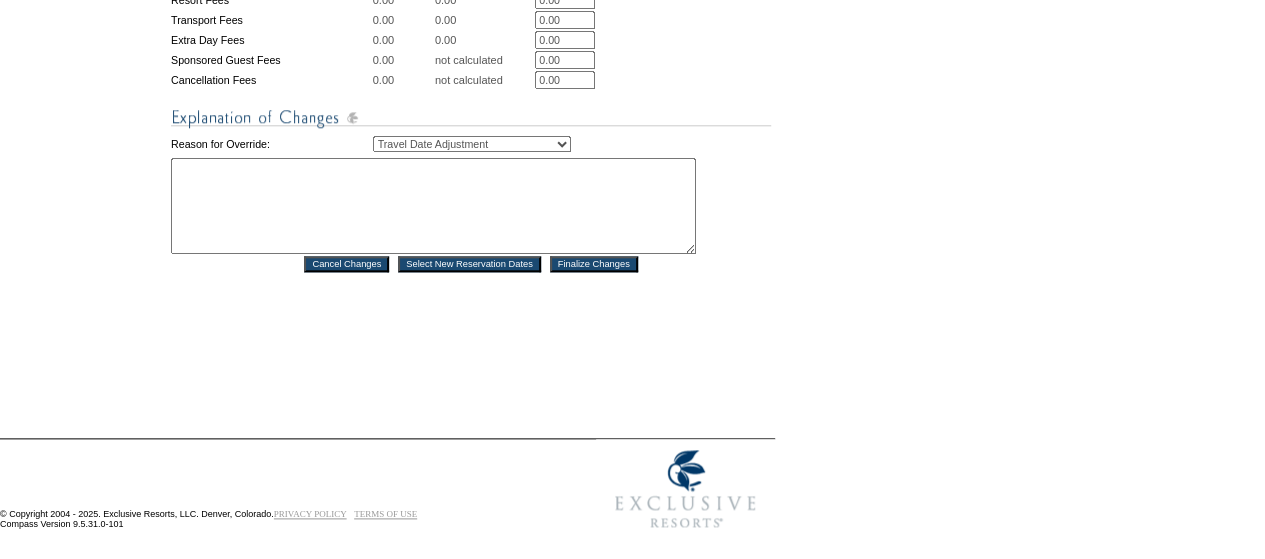 click on "Creating Continuous Stay
Days Rebooked After Cancellation
Editing Occupant
Experiential / Hotel / Partner / Charity
Holiday Token Exchange
Operations Recosting
Pacification
Pacification – Medical
Pacification – New Member
Program-Specific Discount
Reserved Rollover Available
Sales Exception
Travel Date Adjustment
Ultra Cancellation Waiver" at bounding box center [472, 144] 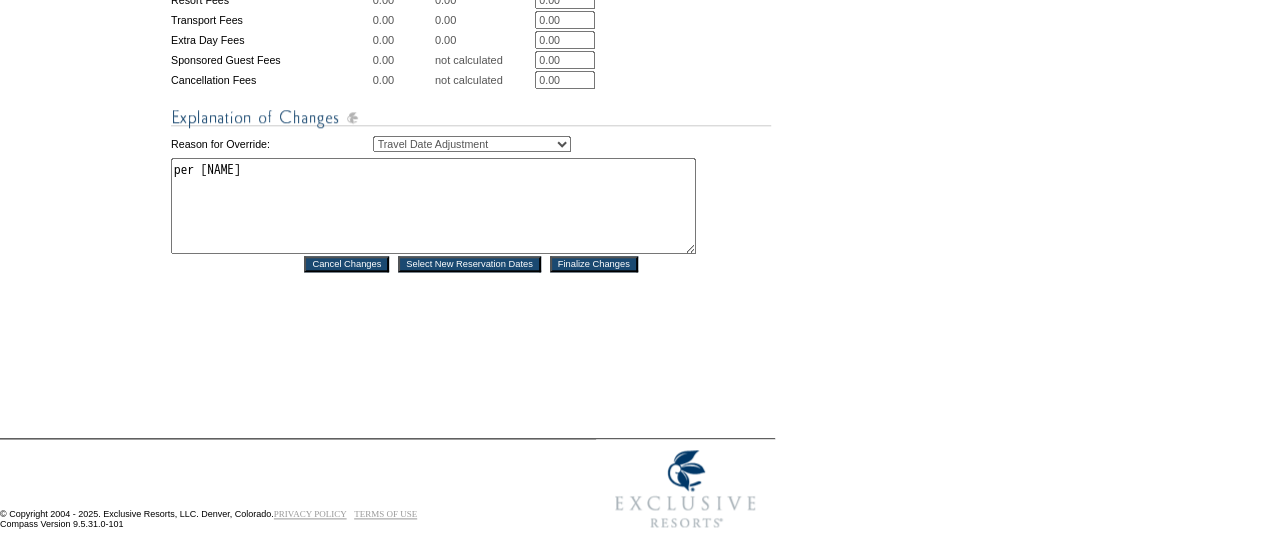 type on "per Denise" 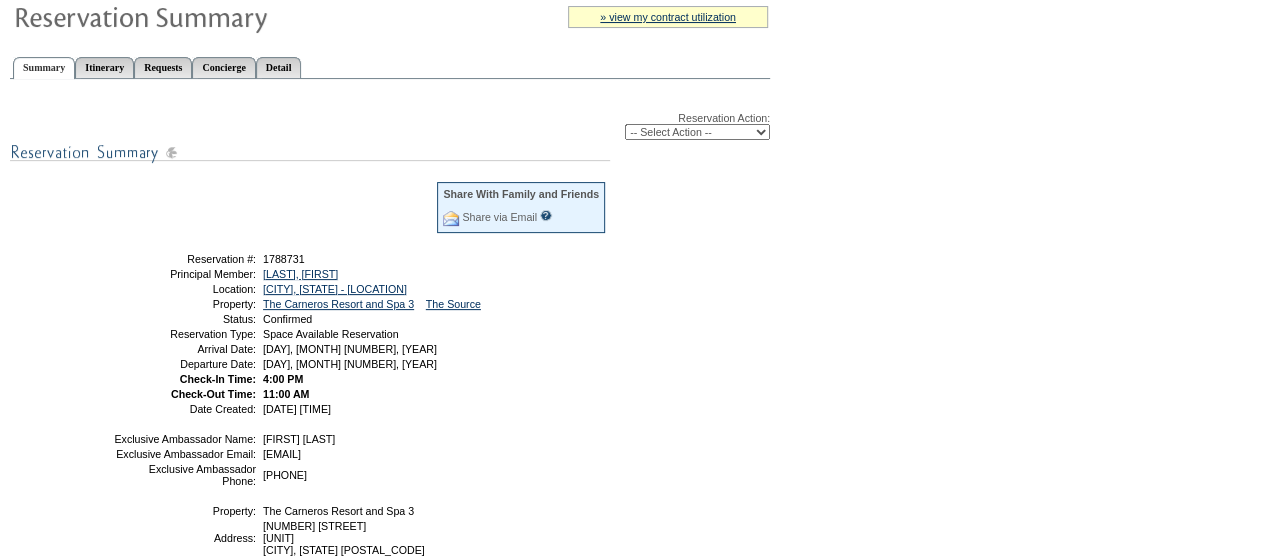scroll, scrollTop: 186, scrollLeft: 0, axis: vertical 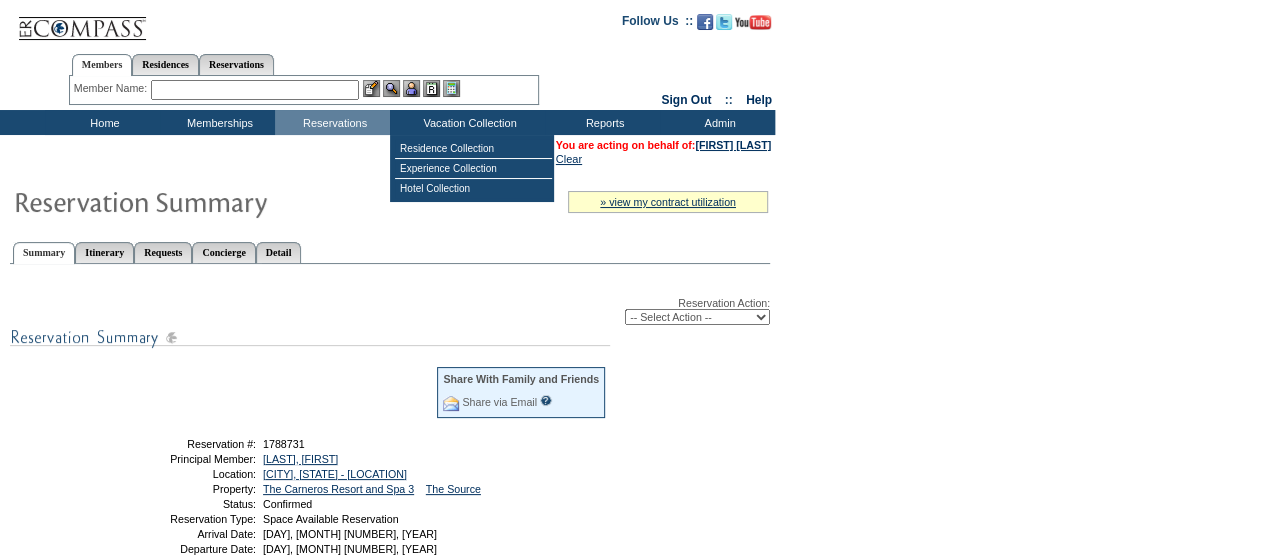 click at bounding box center [255, 90] 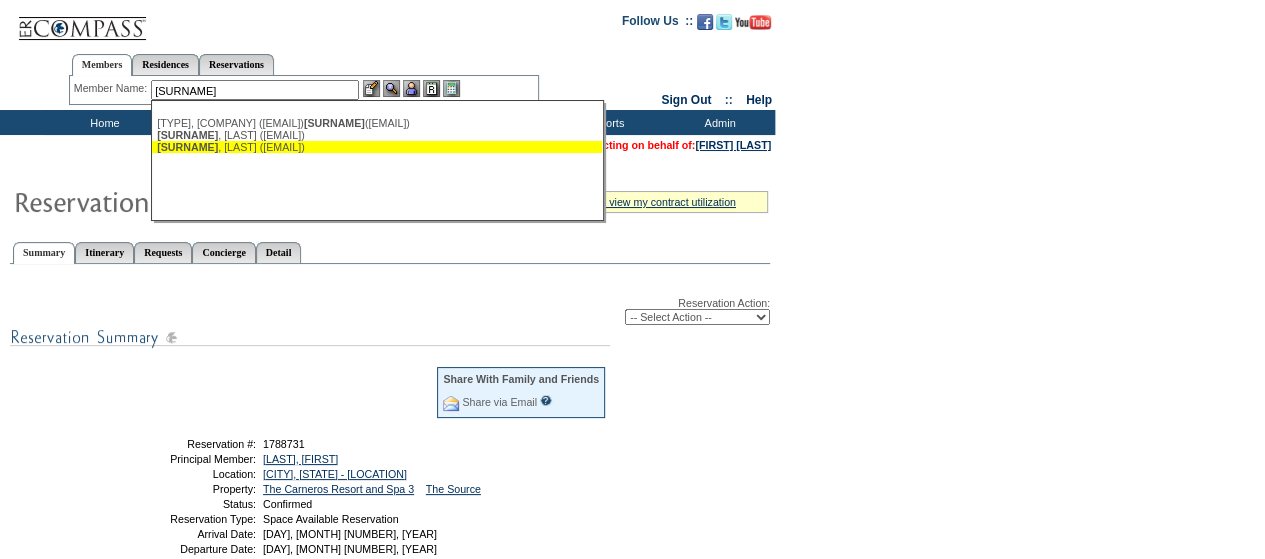 click on "[LAST], [FIRST] ([EMAIL])" at bounding box center (377, 147) 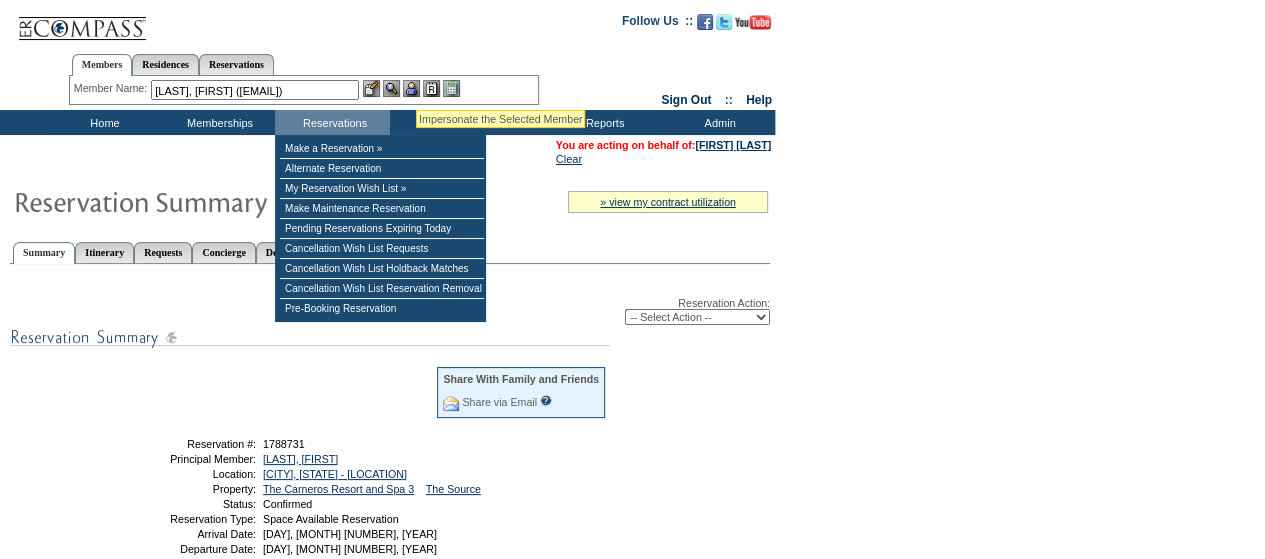 click at bounding box center (411, 88) 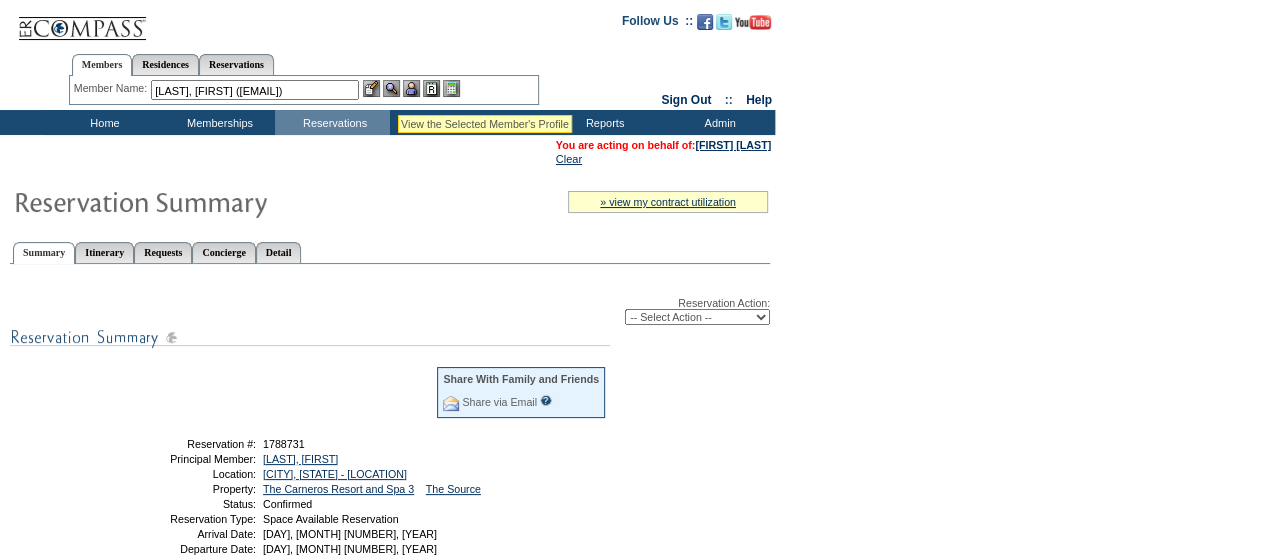 click at bounding box center [391, 88] 